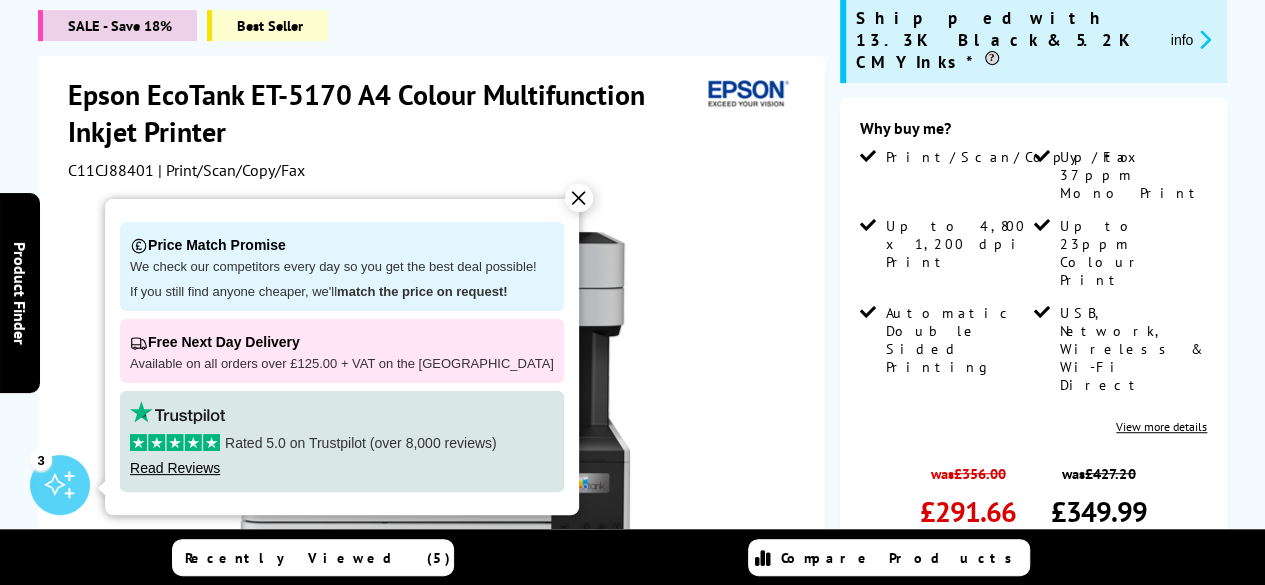 scroll, scrollTop: 0, scrollLeft: 0, axis: both 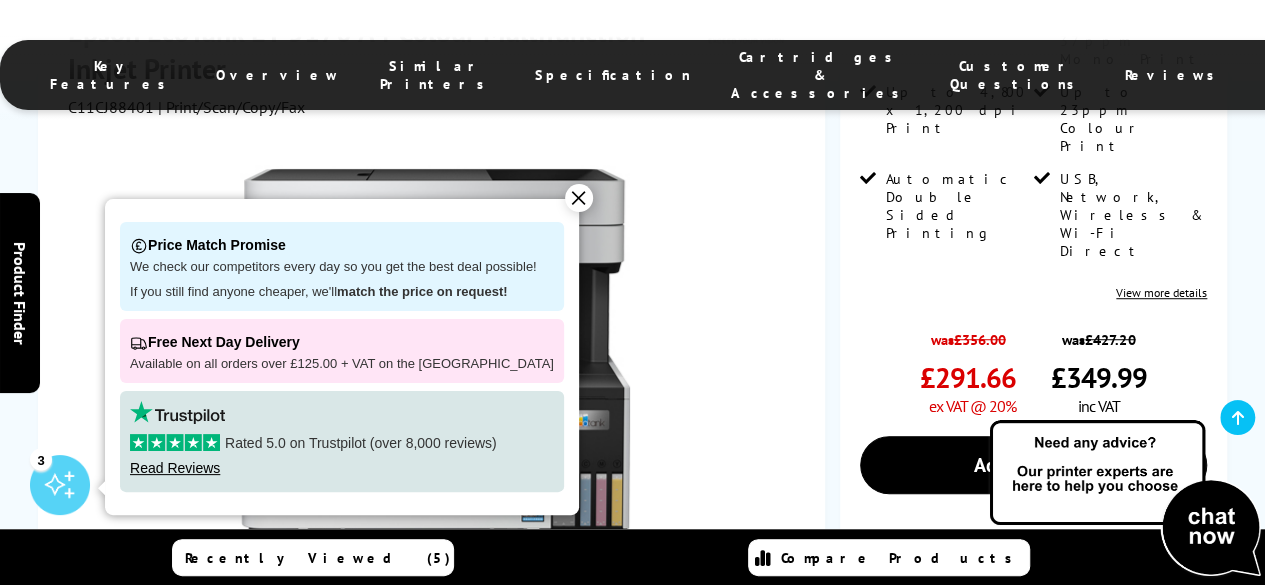 click on "✕" at bounding box center [579, 198] 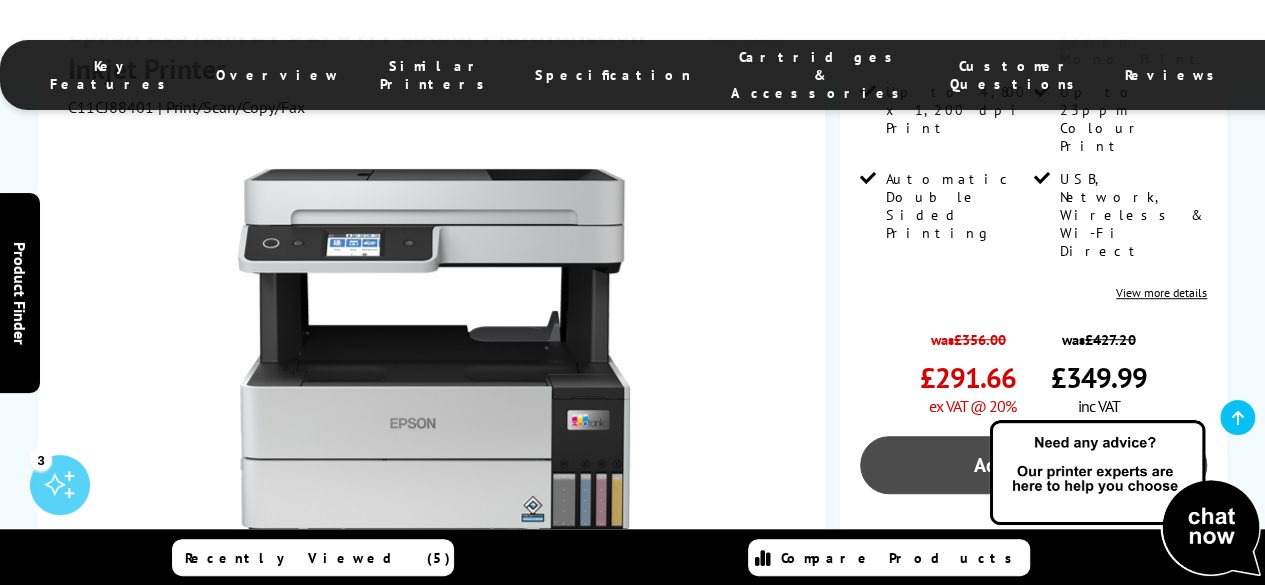 click on "Add to Basket" at bounding box center [1033, 465] 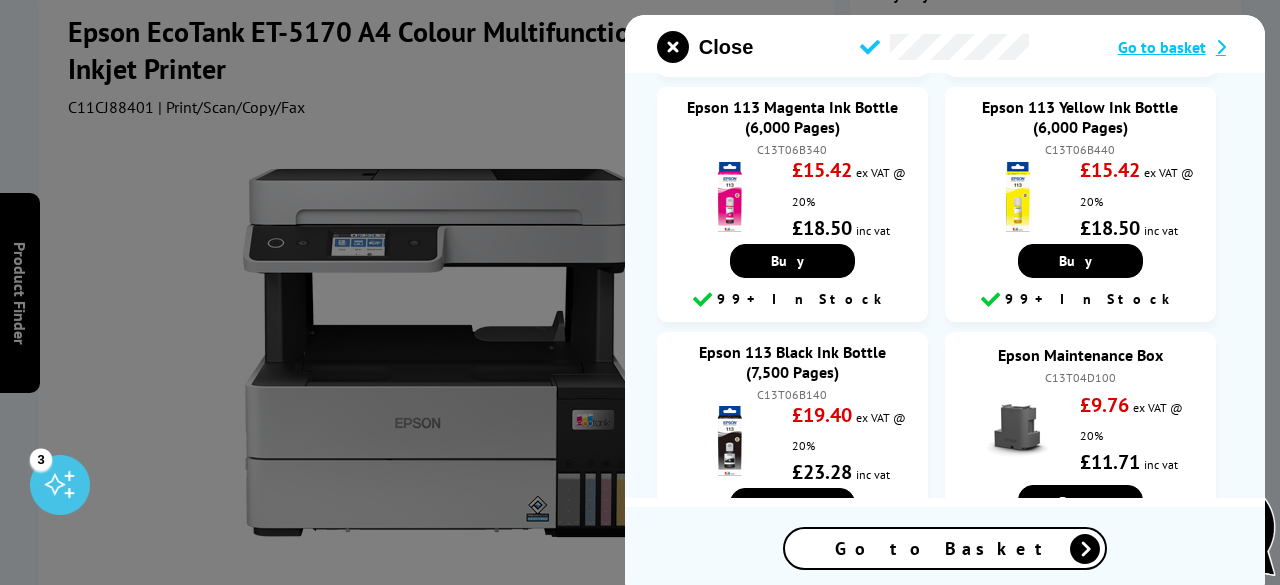 scroll, scrollTop: 316, scrollLeft: 0, axis: vertical 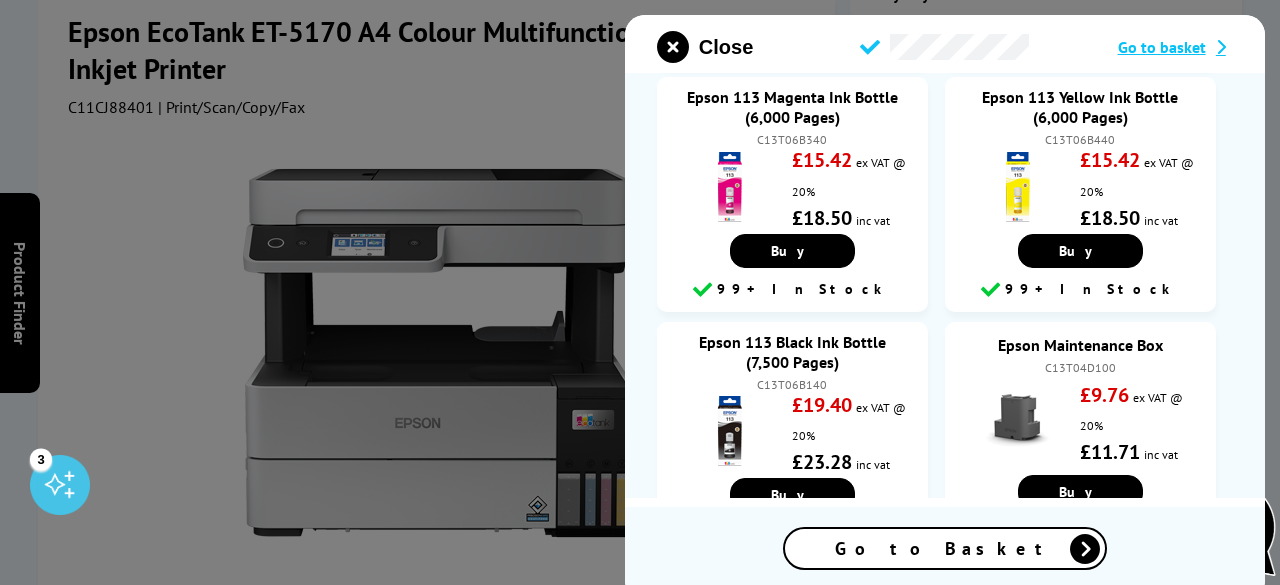 click on "Go to Basket" at bounding box center (945, 548) 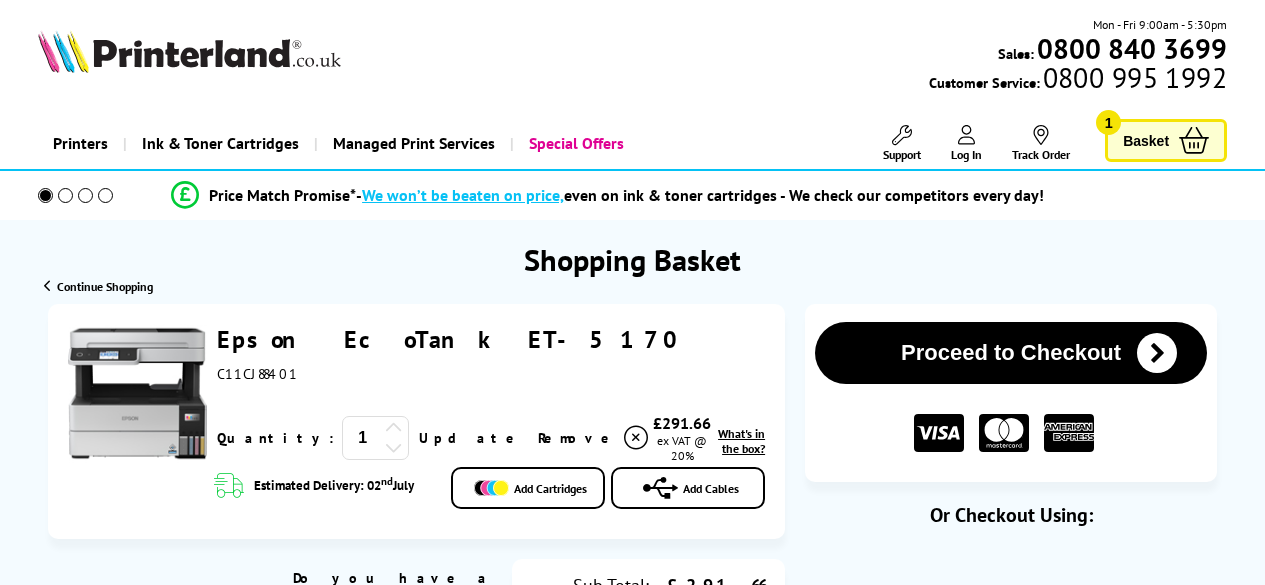 scroll, scrollTop: 0, scrollLeft: 0, axis: both 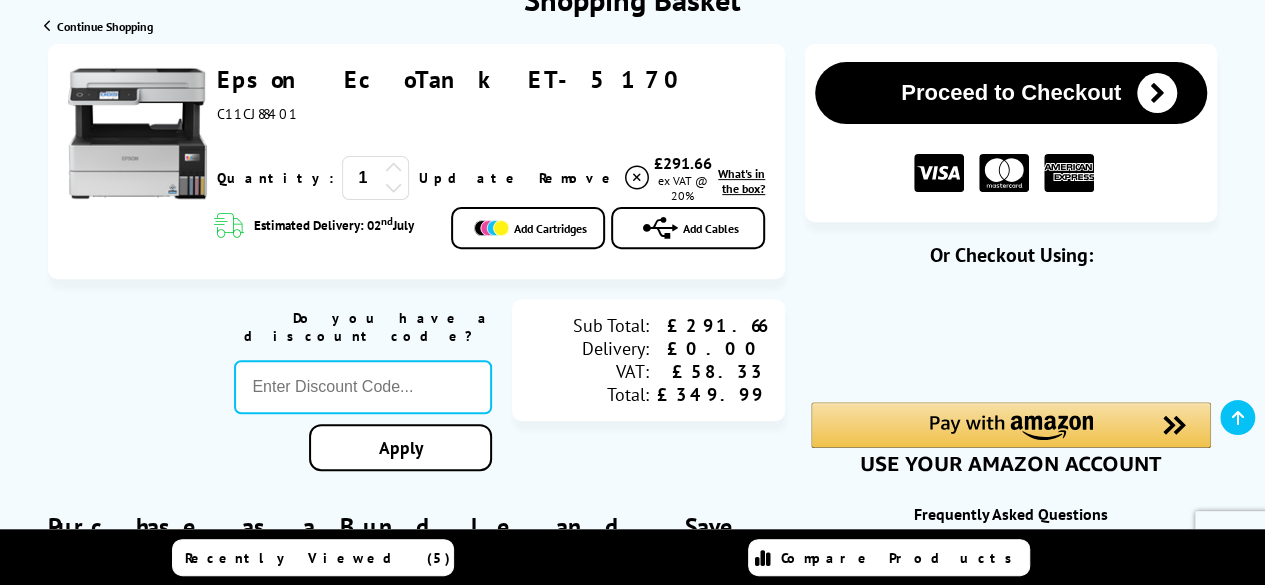 click at bounding box center (632, 2235) 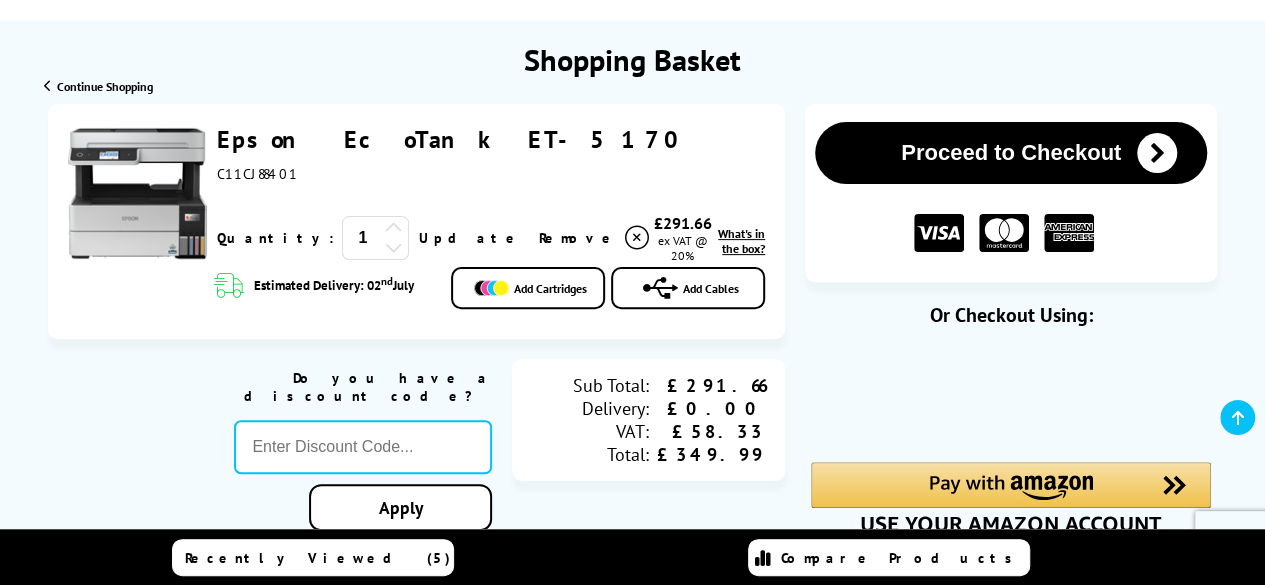 scroll, scrollTop: 201, scrollLeft: 0, axis: vertical 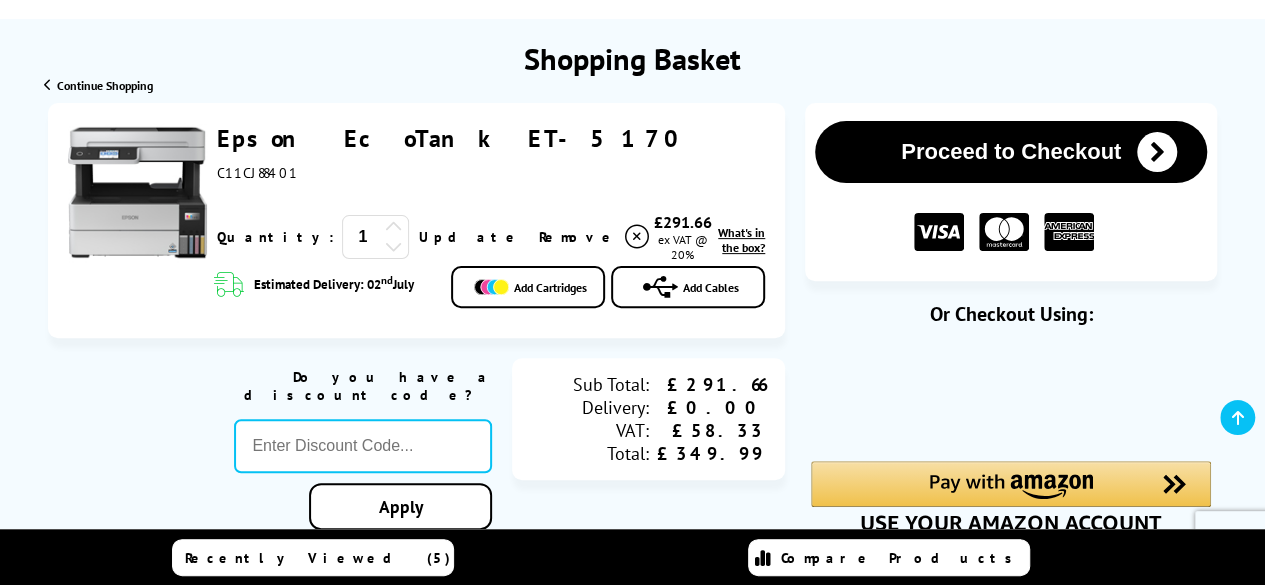 click on "Proceed to Checkout" at bounding box center [1011, 152] 